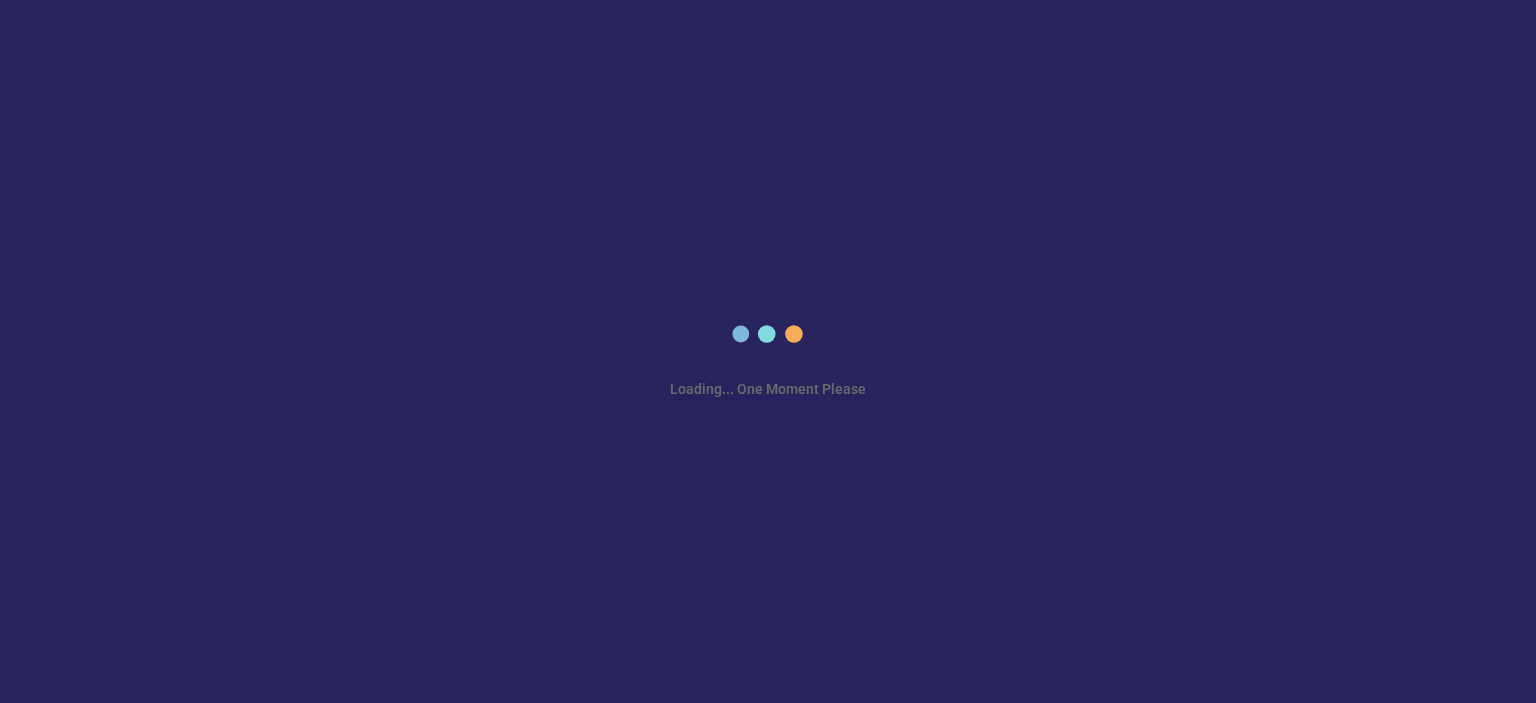 scroll, scrollTop: 0, scrollLeft: 0, axis: both 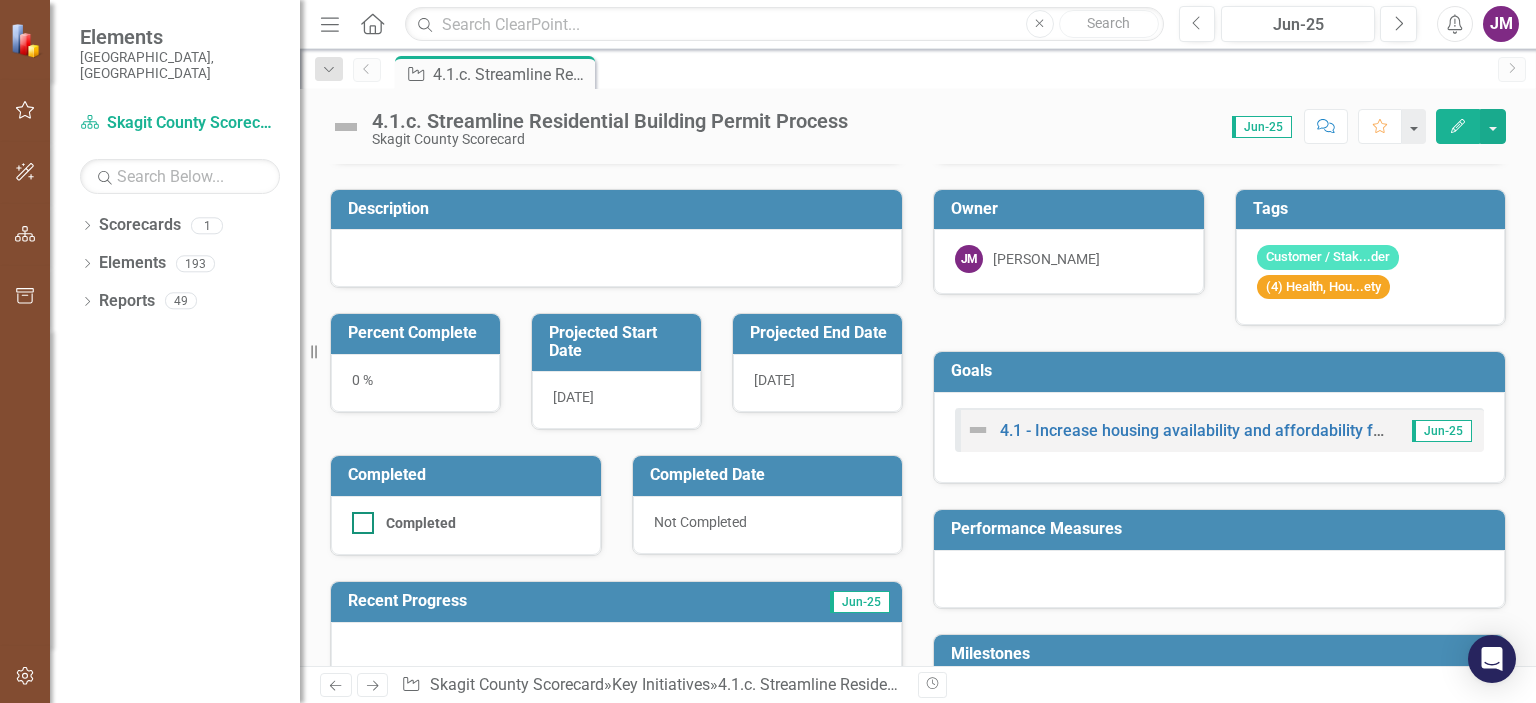 click at bounding box center [363, 523] 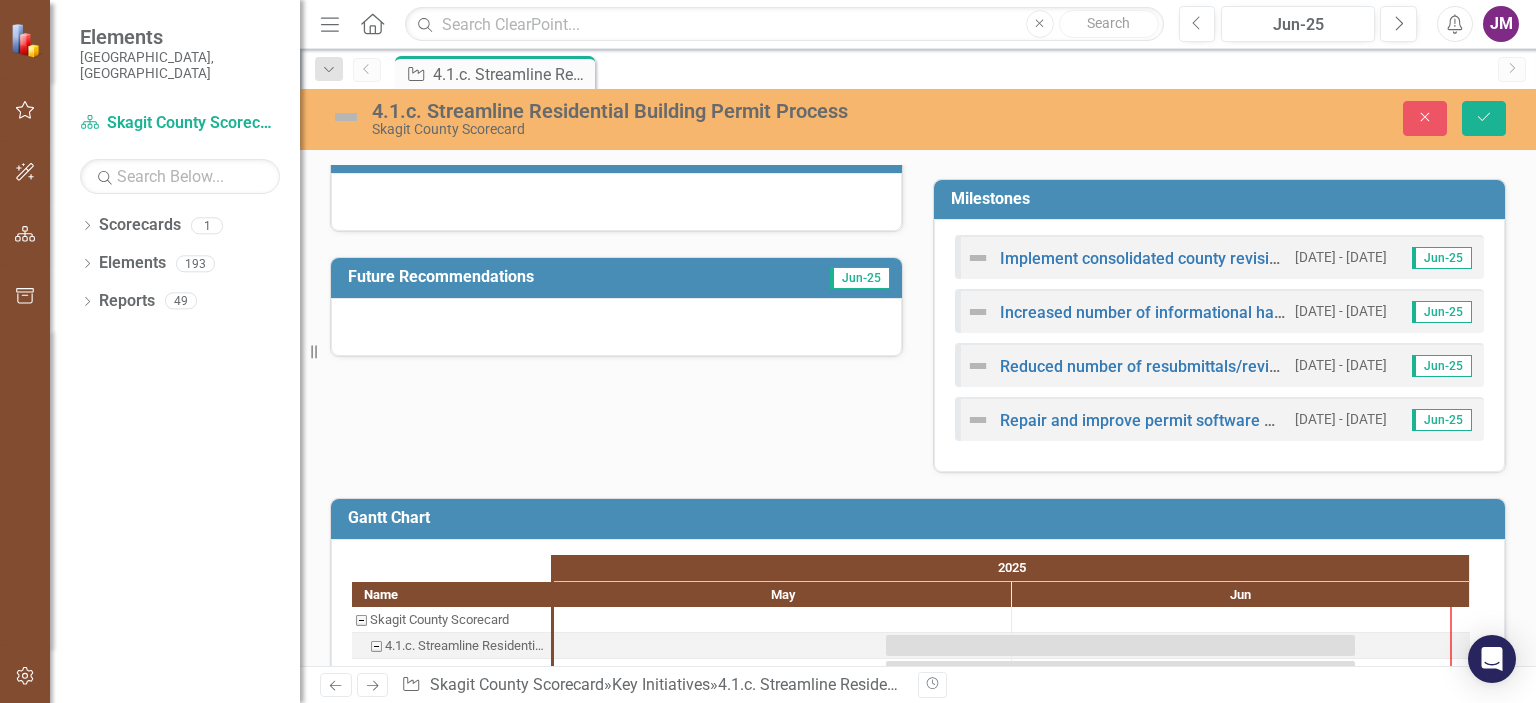 scroll, scrollTop: 689, scrollLeft: 0, axis: vertical 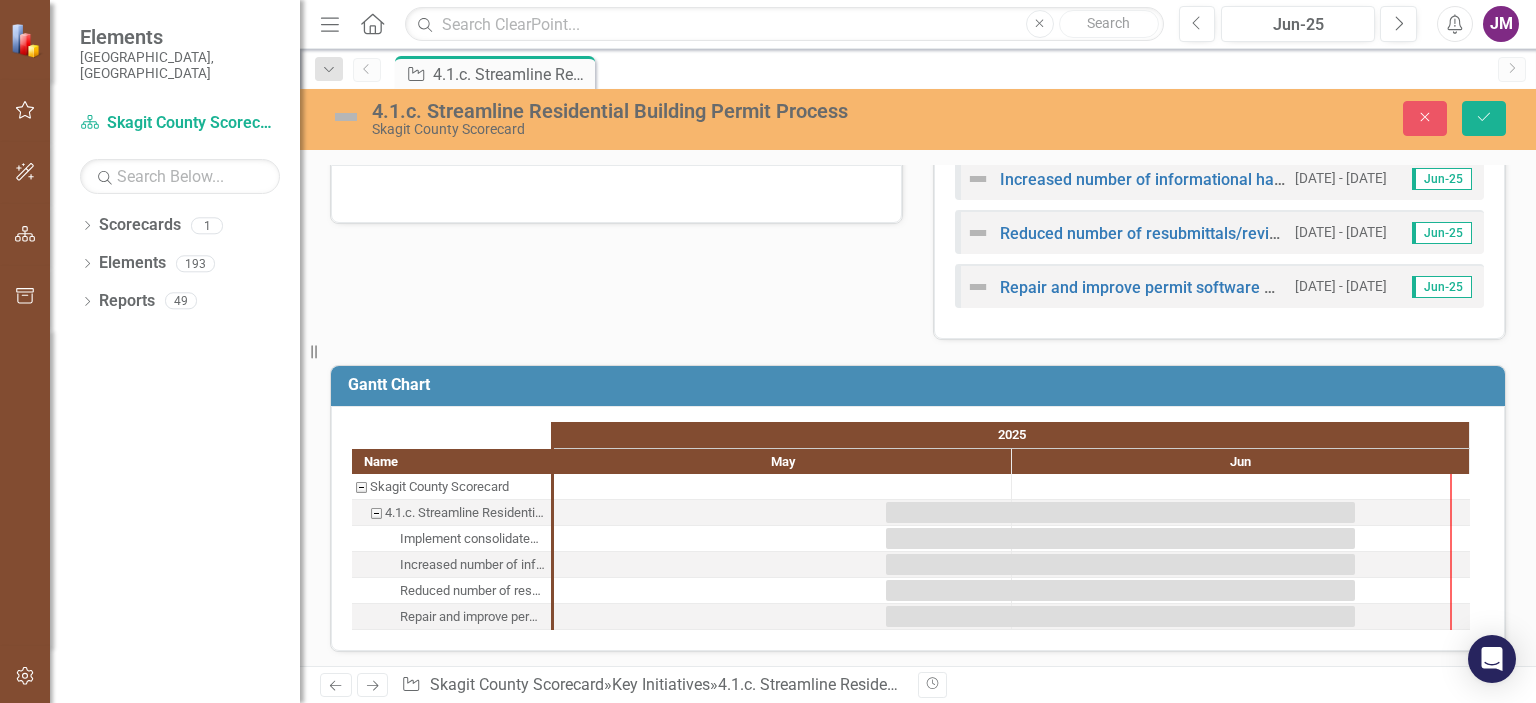 click at bounding box center (1241, 538) 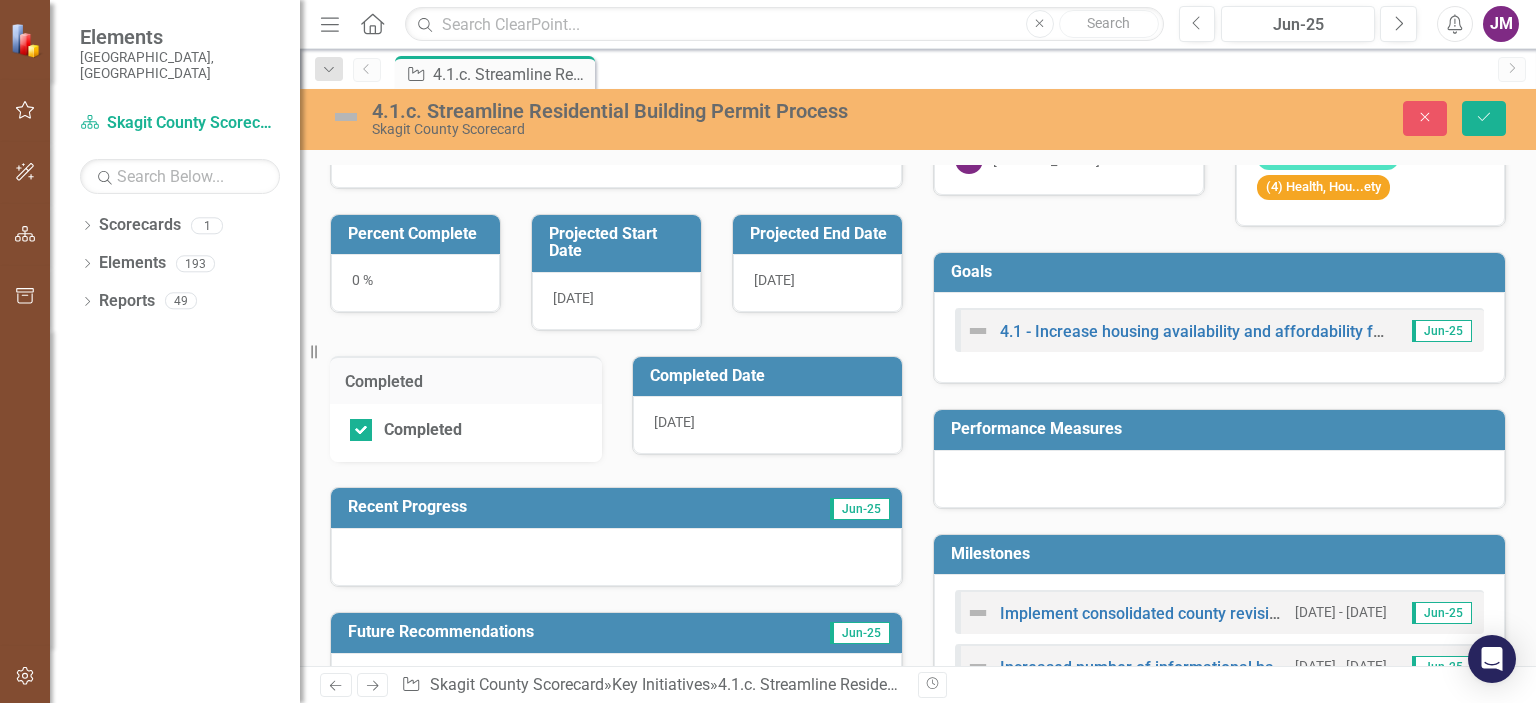 scroll, scrollTop: 0, scrollLeft: 0, axis: both 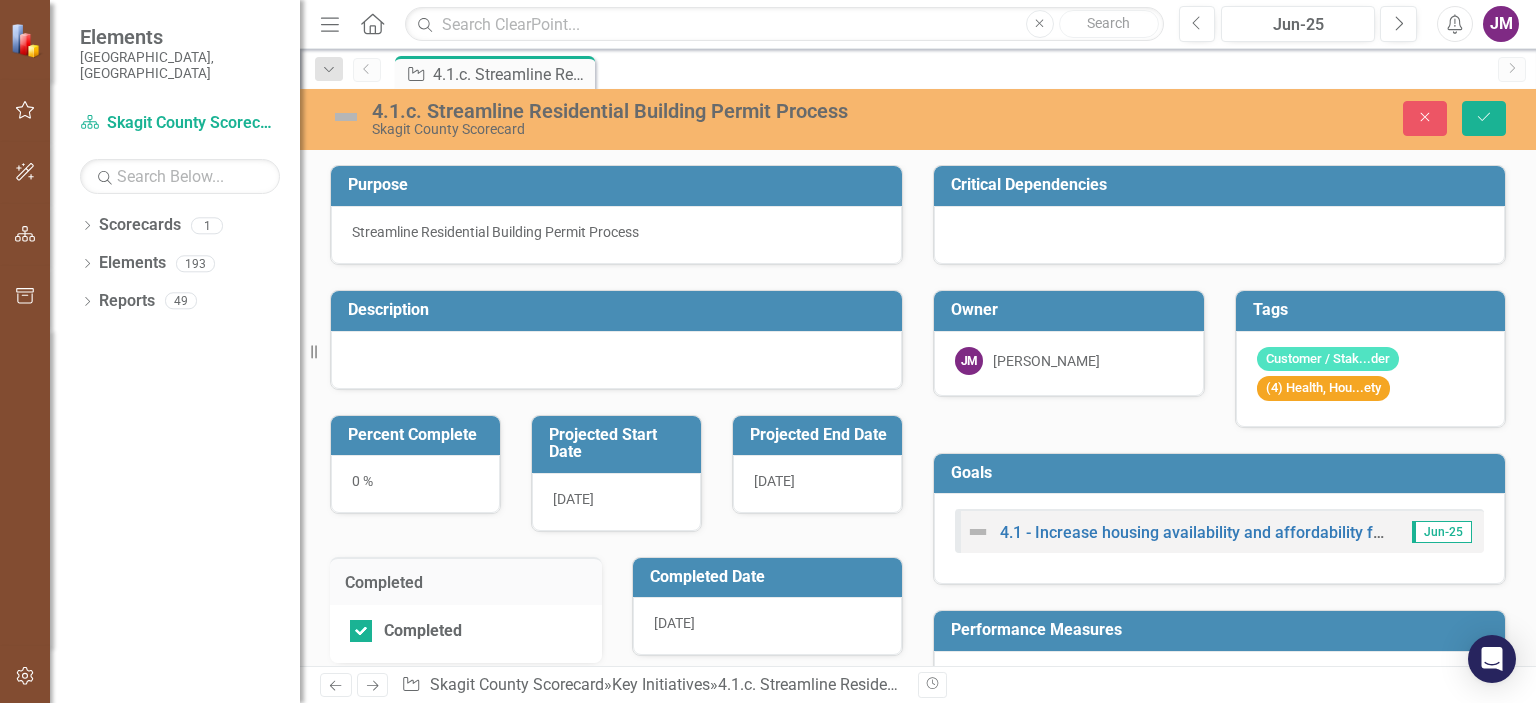 click at bounding box center [1219, 235] 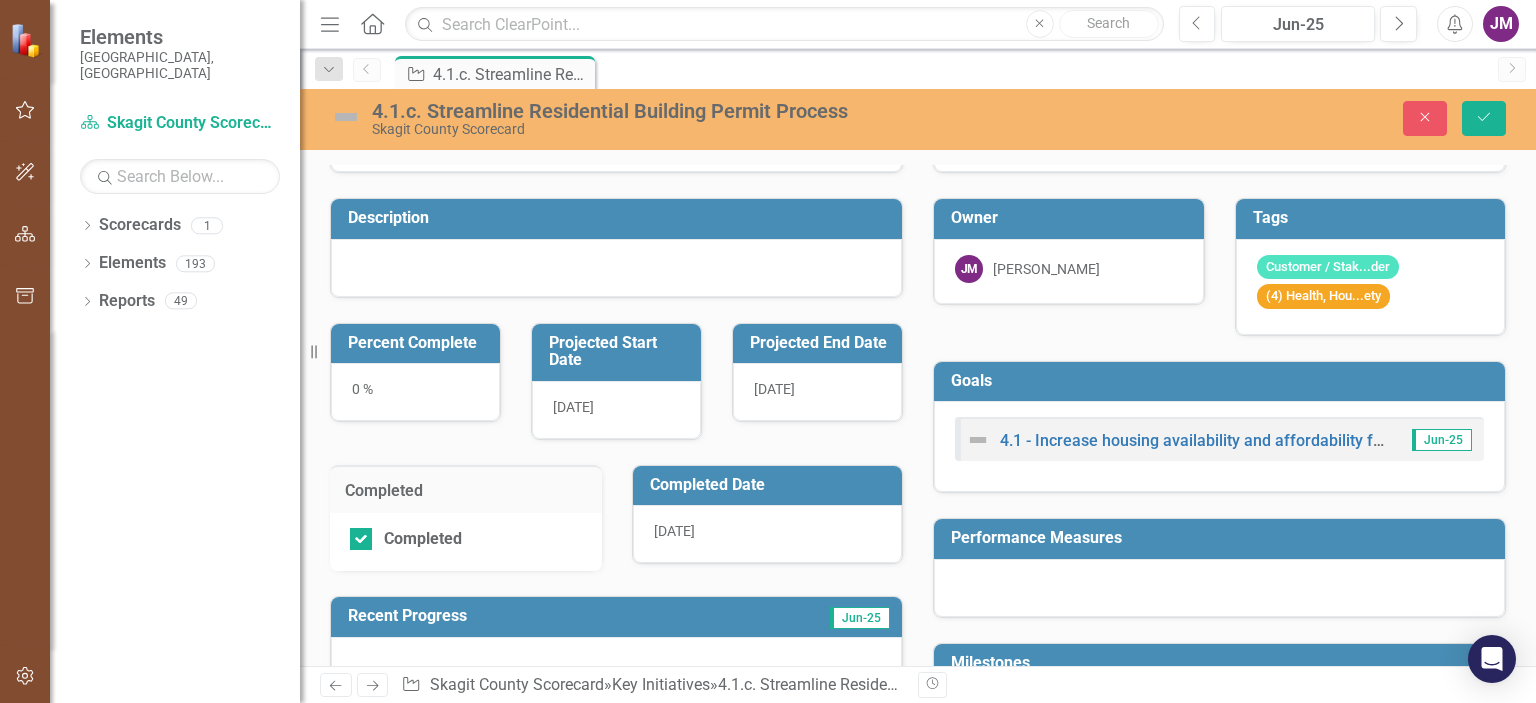 scroll, scrollTop: 200, scrollLeft: 0, axis: vertical 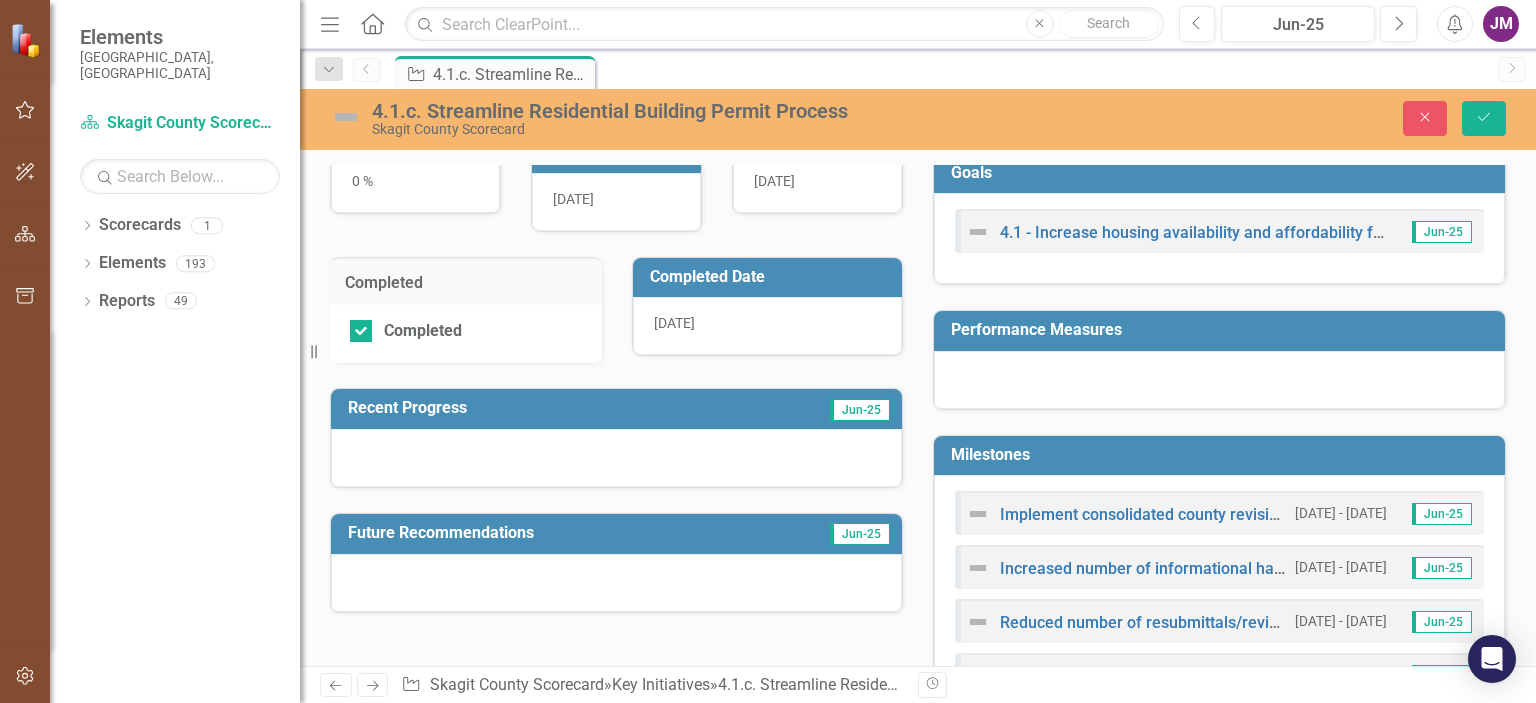 click at bounding box center (1219, 380) 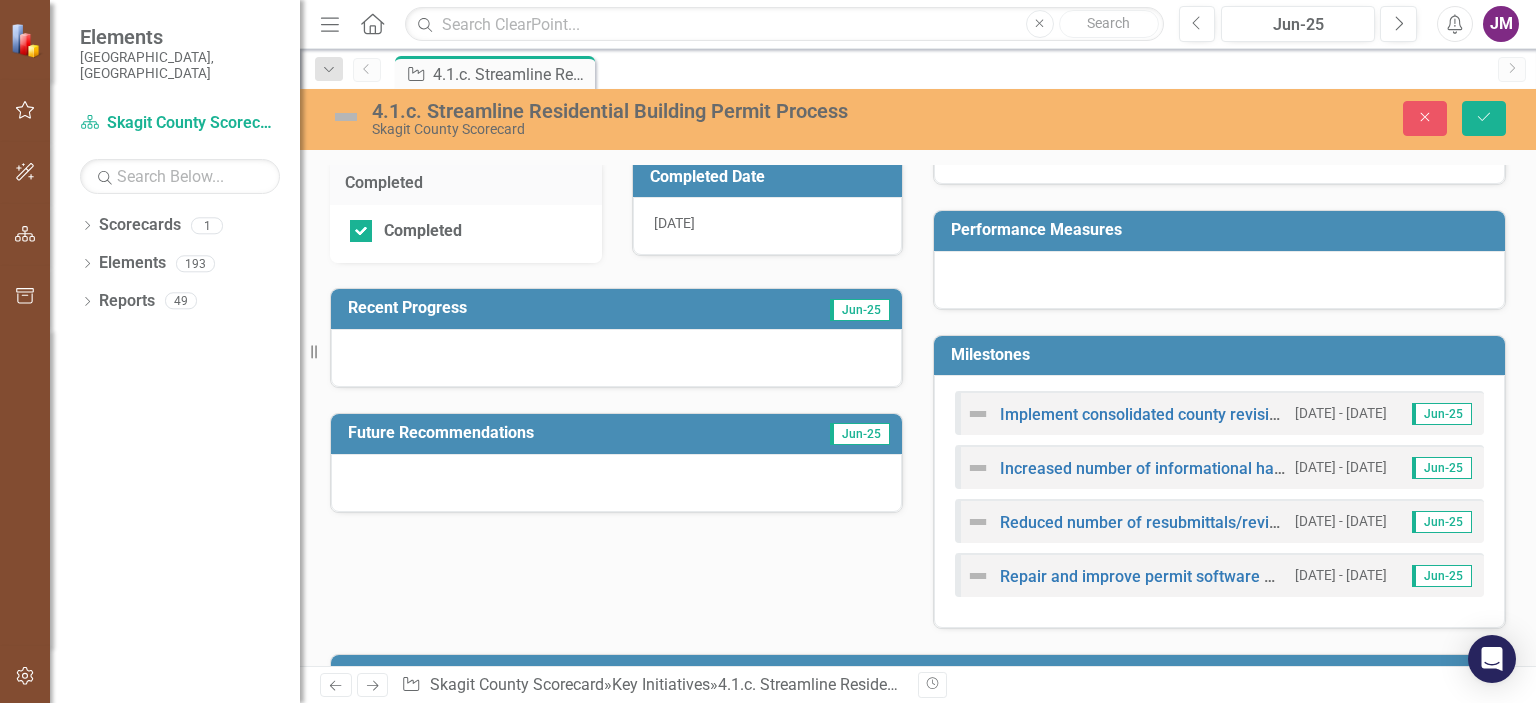 scroll, scrollTop: 500, scrollLeft: 0, axis: vertical 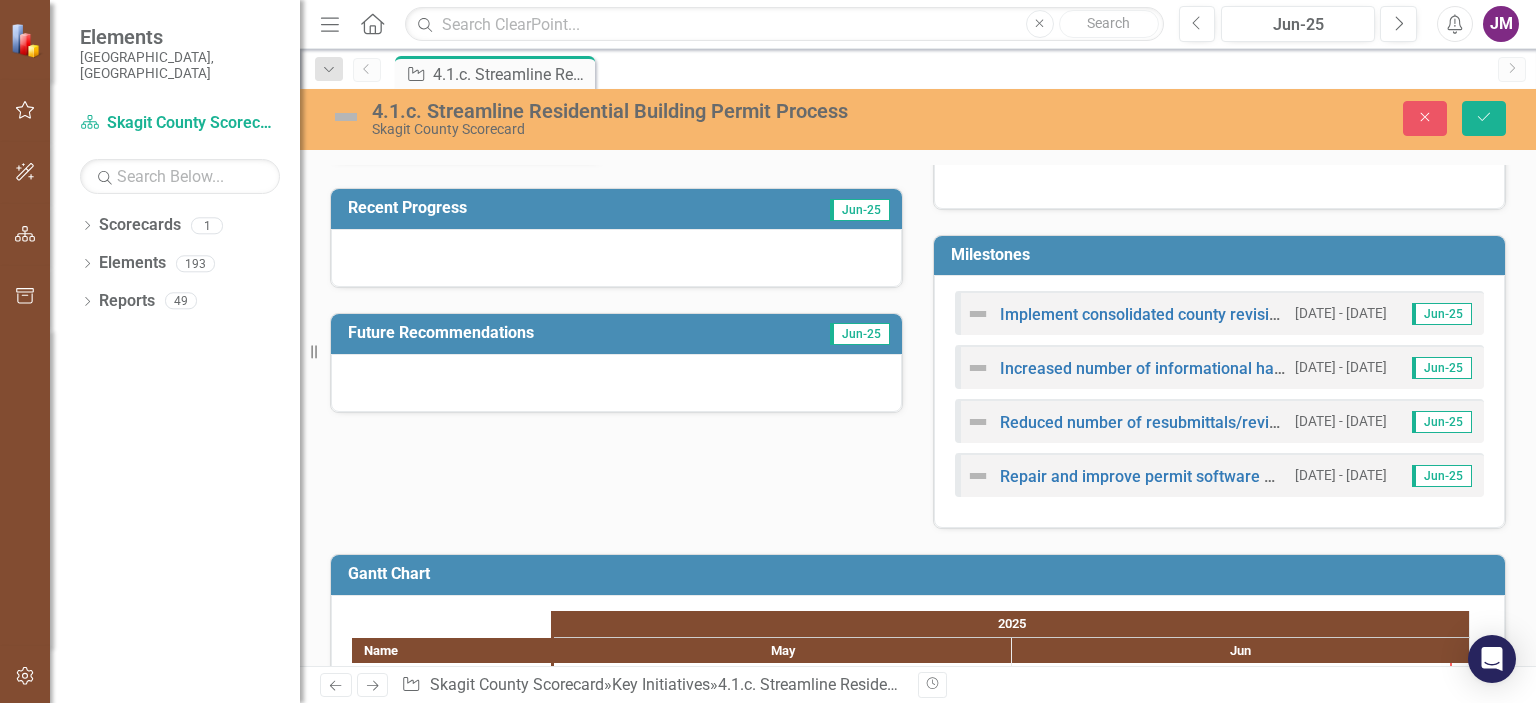 click on "Purpose Streamline Residential Building Permit Process Description Percent Complete 0 % Projected Start Date [DATE] Projected End Date [DATE] Completed Completed Completed Date [DATE] Recent Progress Jun-25 Future Recommendations Jun-25 Critical Dependencies Owner [PERSON_NAME] [PERSON_NAME] Tags Customer / Stak...der (4) Health, Hou...ety Goals 4.1 - Increase housing availability and affordability for people who live and work in Skagit County. Jun-25 Performance Measures Milestones Implement consolidated county revision request letter [DATE] - [DATE] Jun-25 Increased number of informational handouts and application guidance [DATE] - [DATE] Jun-25 Reduced number of resubmittals/revisions [DATE] - [DATE] Jun-25 Repair and improve permit software workflow configurations [DATE] - [DATE] Jun-25" at bounding box center [918, 84] 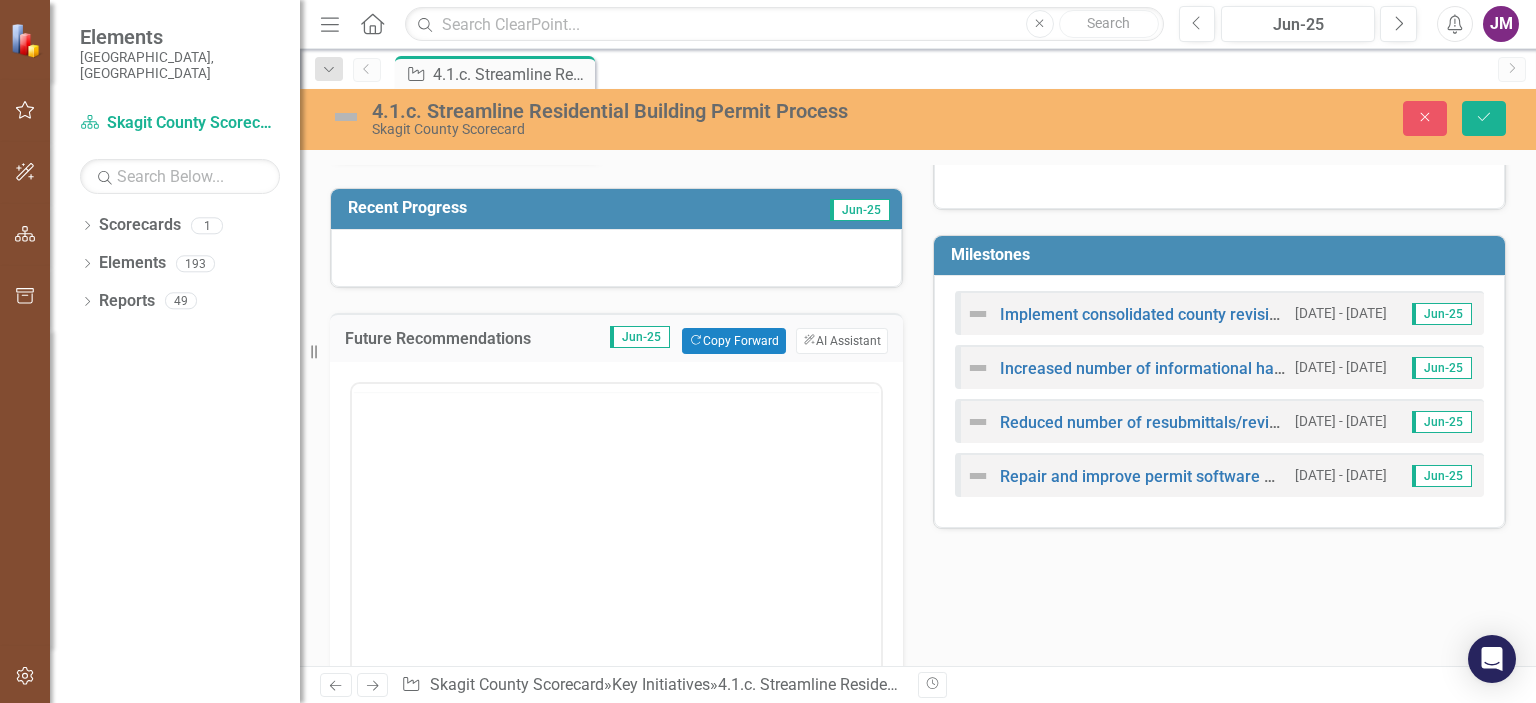 scroll, scrollTop: 0, scrollLeft: 0, axis: both 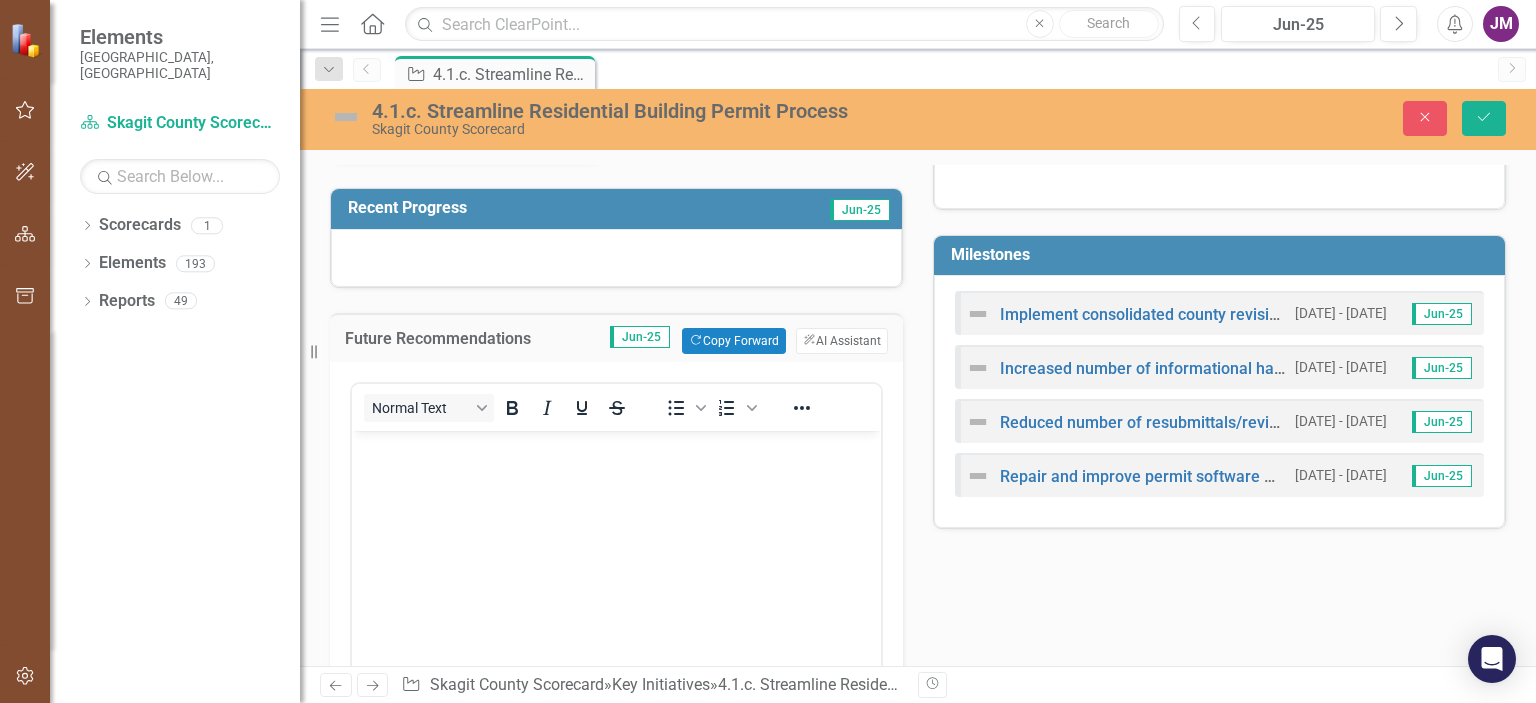 click at bounding box center [616, 581] 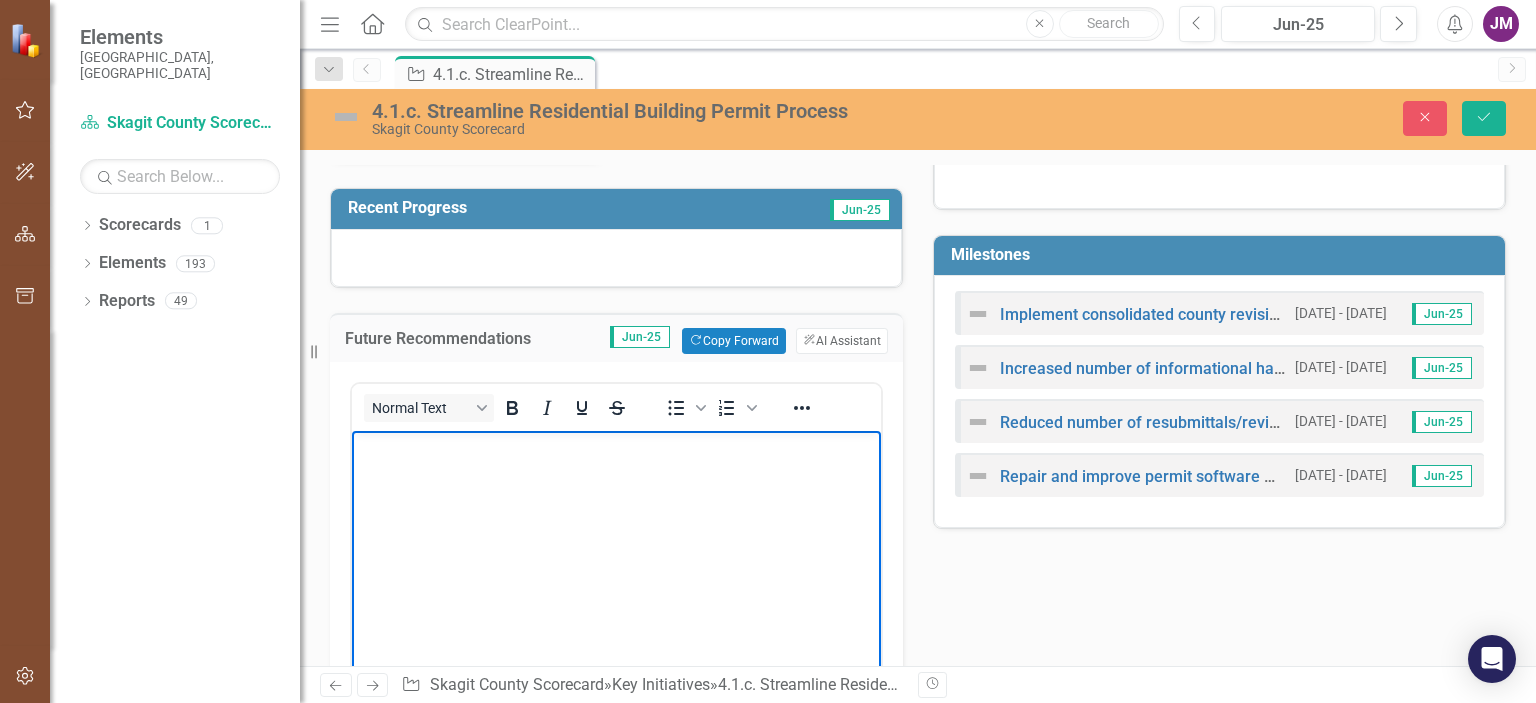 type 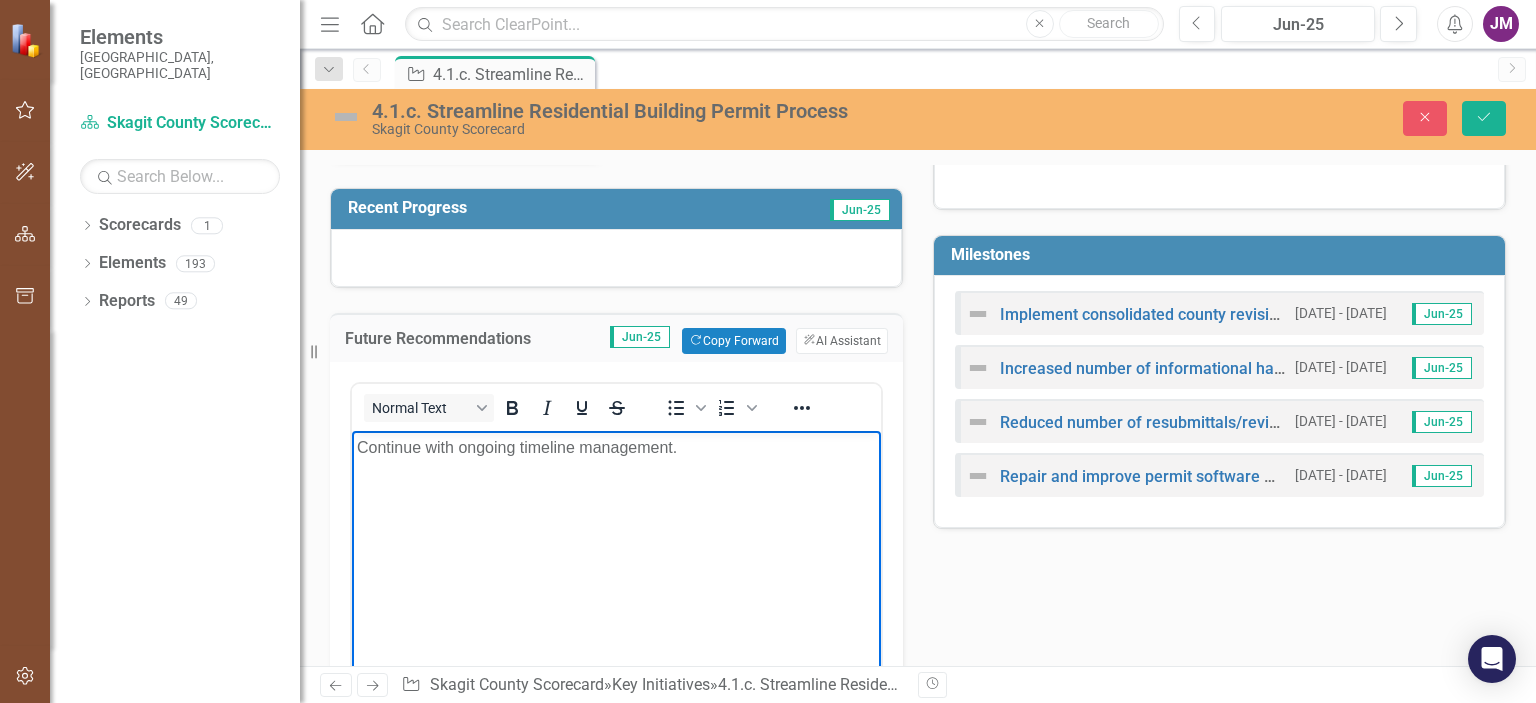 click on "Continue with ongoing timeline management." at bounding box center [616, 448] 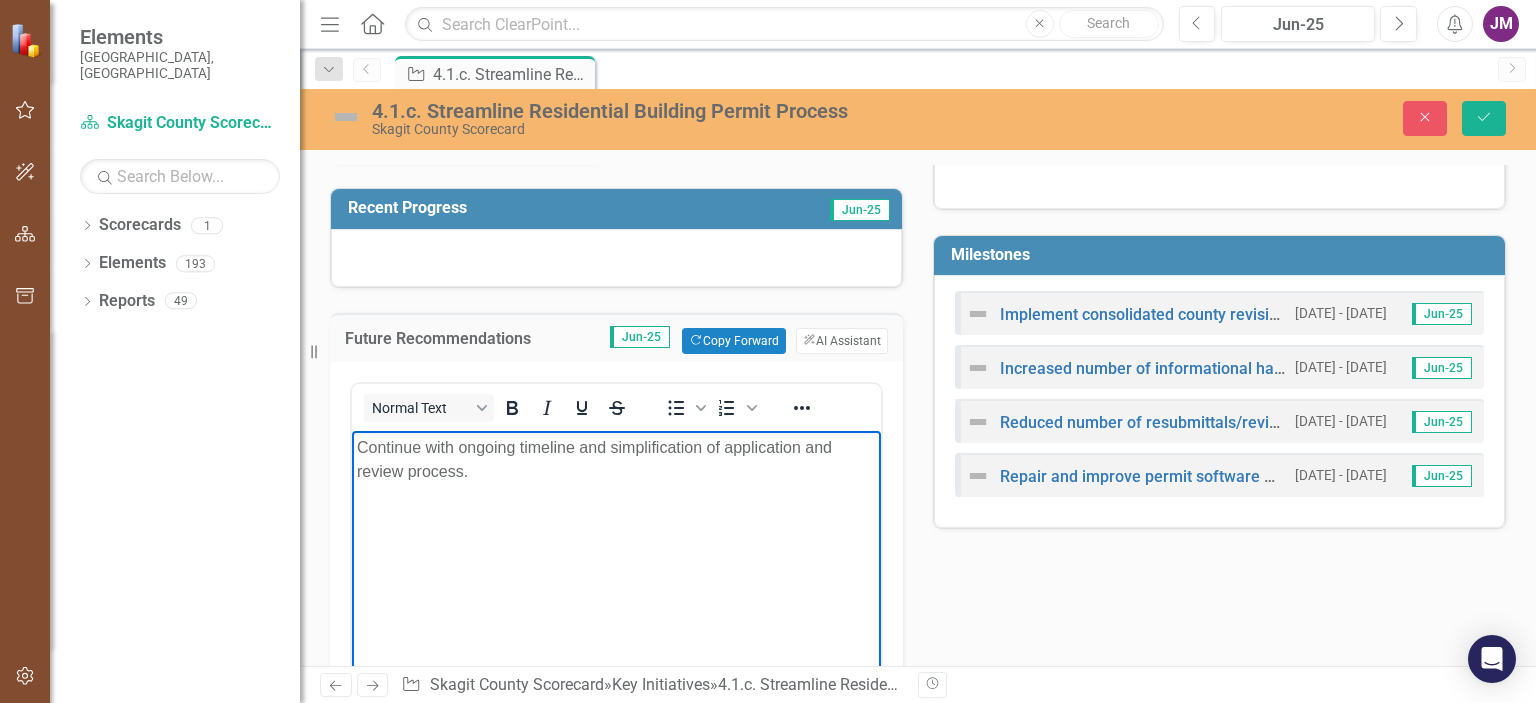 click on "Continue with ongoing timeline and simplification of application and review process." at bounding box center (616, 460) 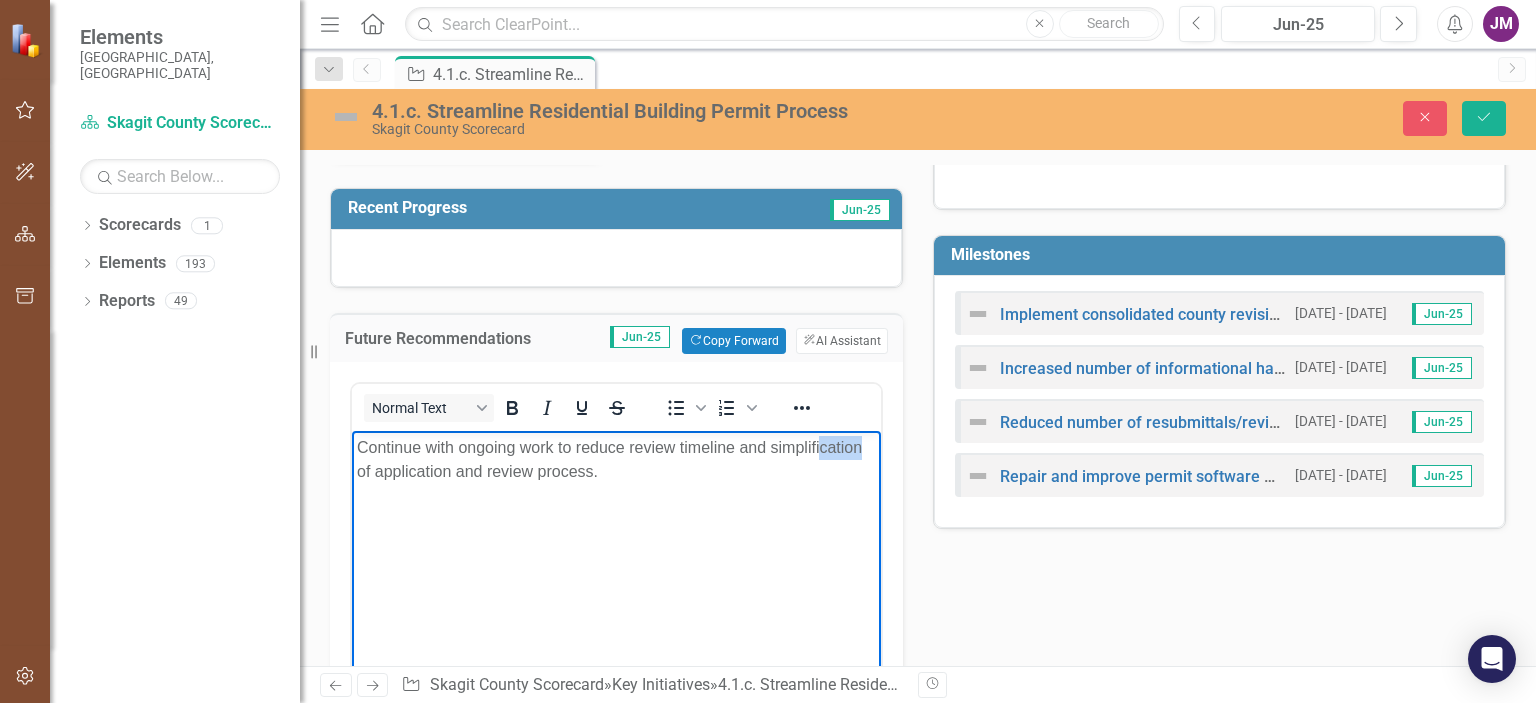 drag, startPoint x: 863, startPoint y: 440, endPoint x: 822, endPoint y: 447, distance: 41.59327 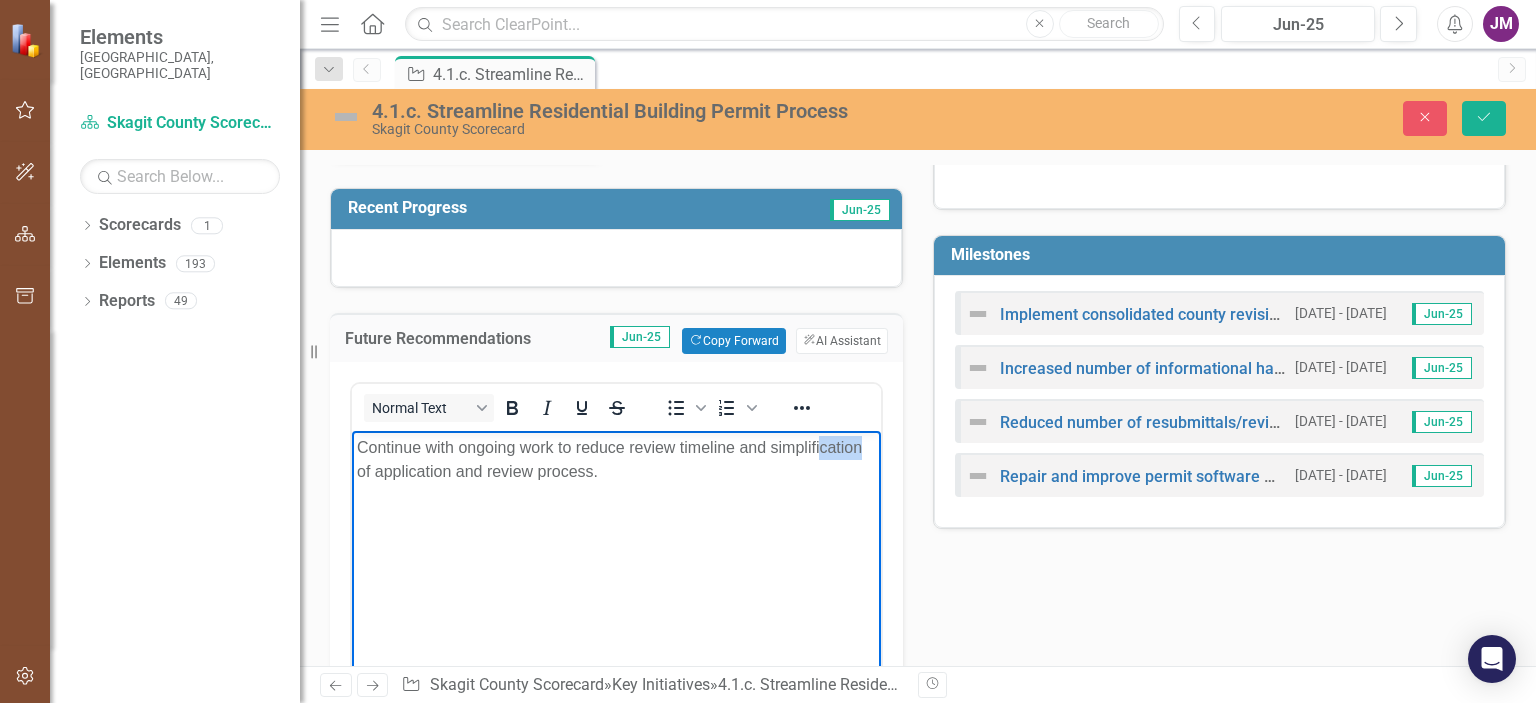 click on "Continue with ongoing work to reduce review timeline and simplification of application and review process." at bounding box center (616, 460) 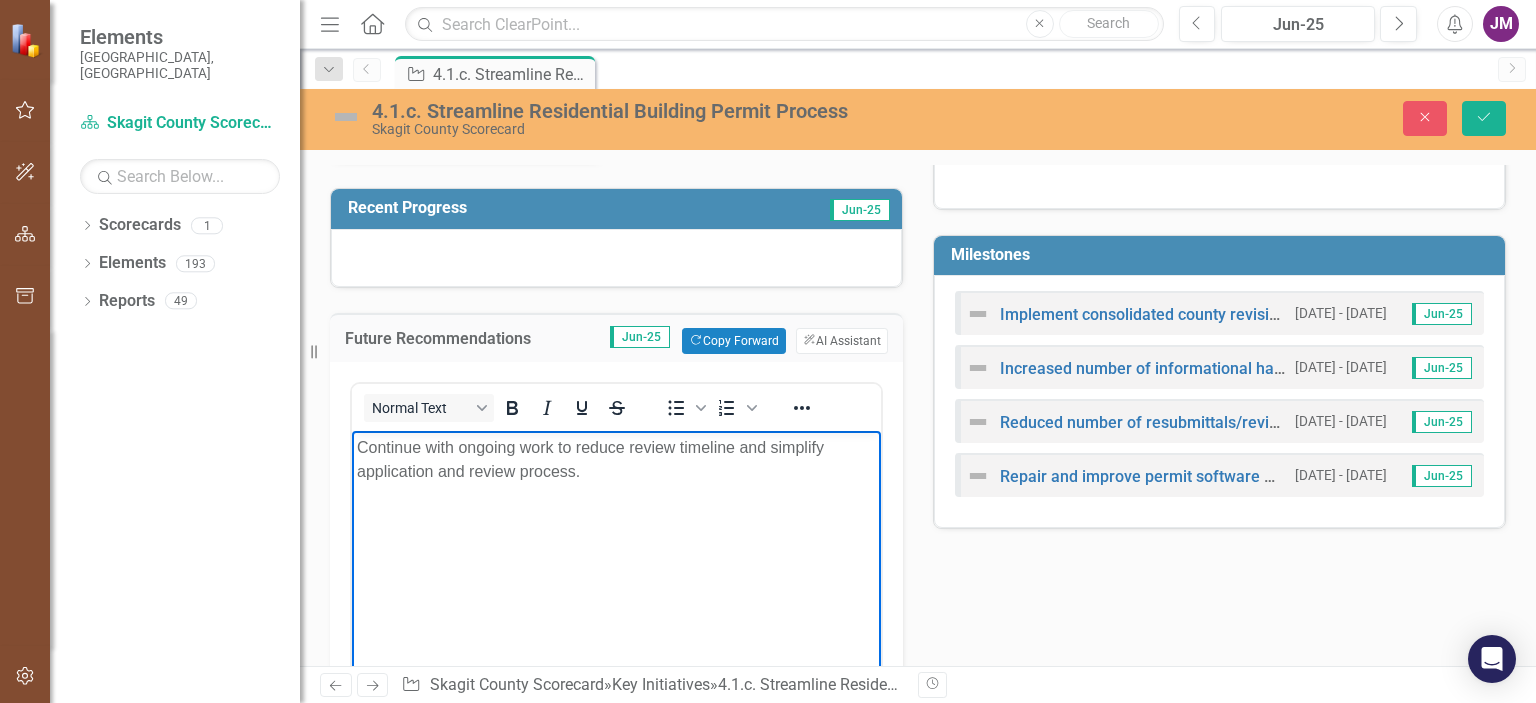 click on "Continue with ongoing work to reduce review timeline and simplify application and review process." at bounding box center (616, 460) 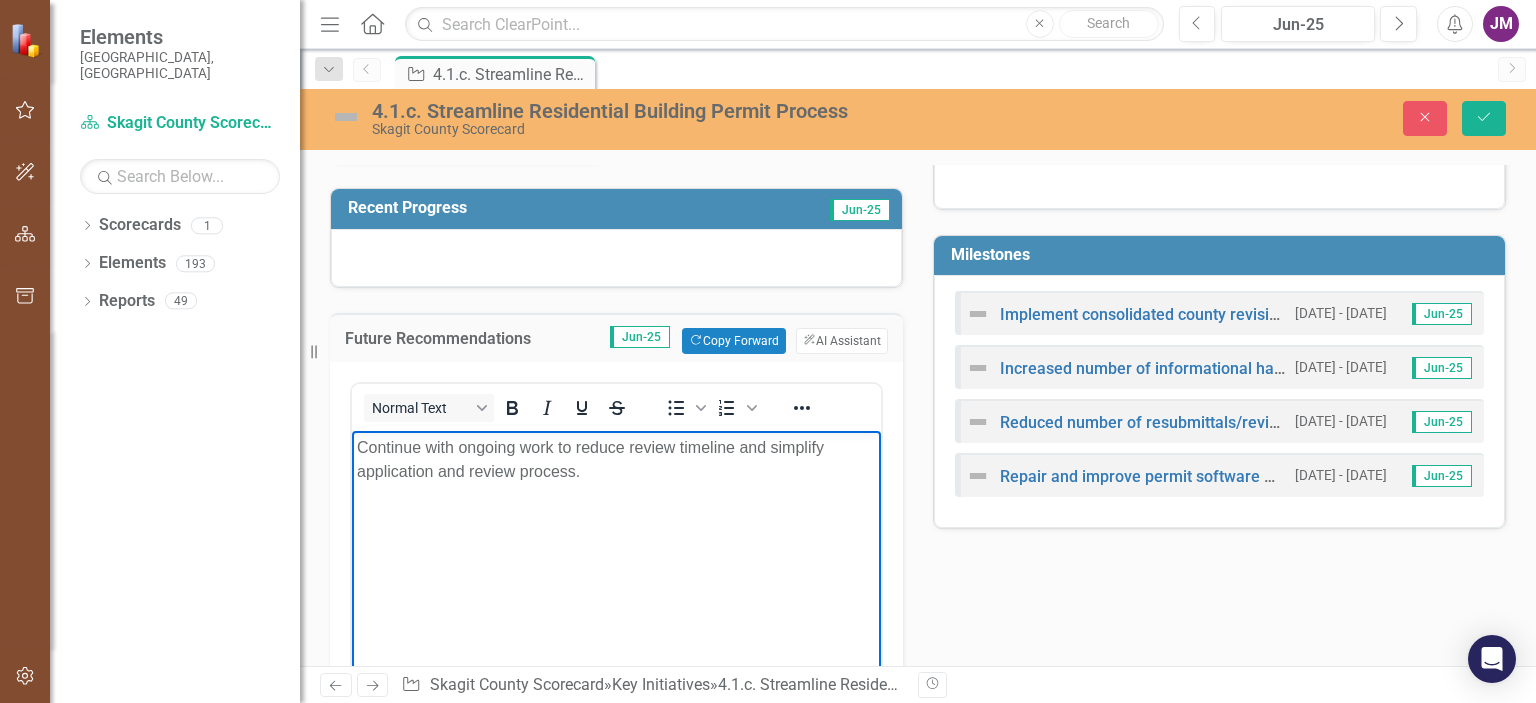 scroll, scrollTop: 600, scrollLeft: 0, axis: vertical 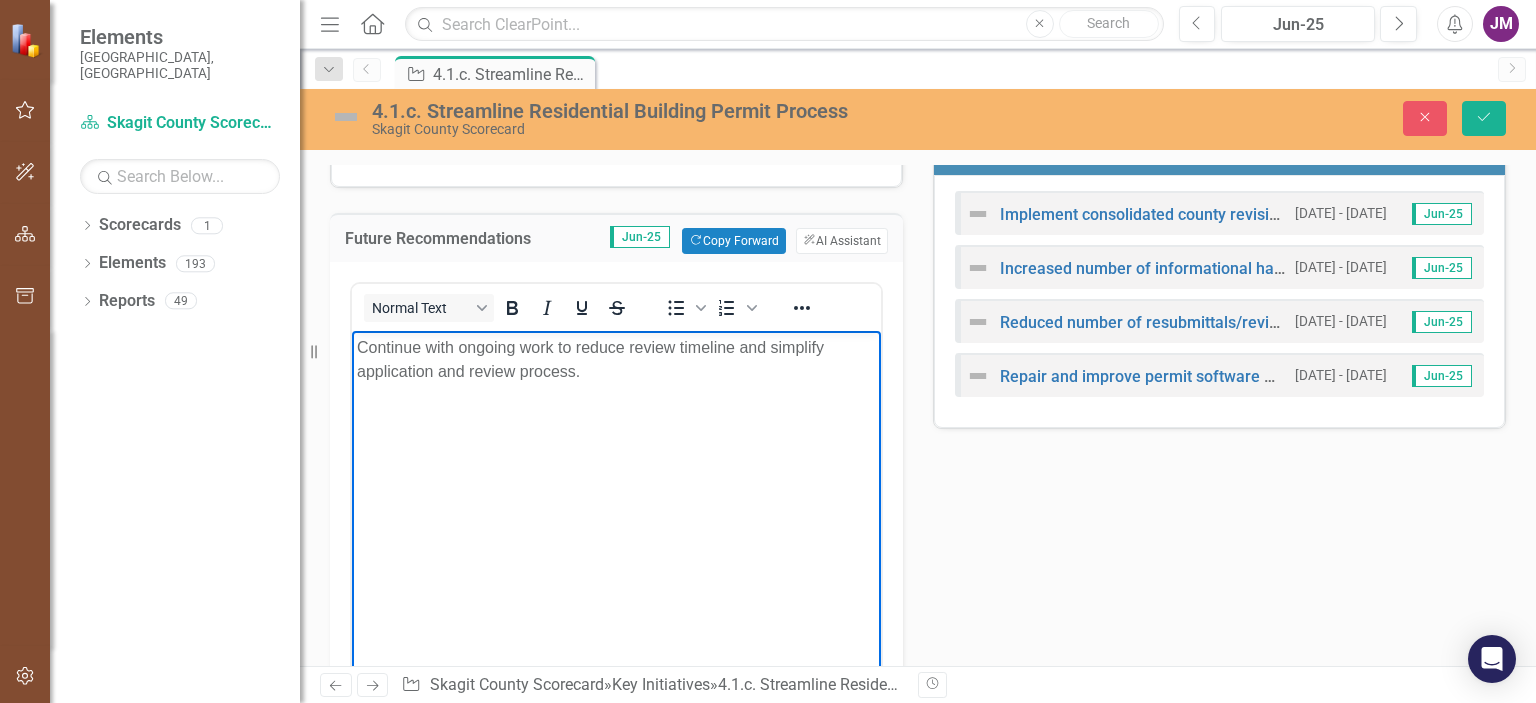 click on "Continue with ongoing work to reduce review timeline and simplify application and review process." at bounding box center (616, 360) 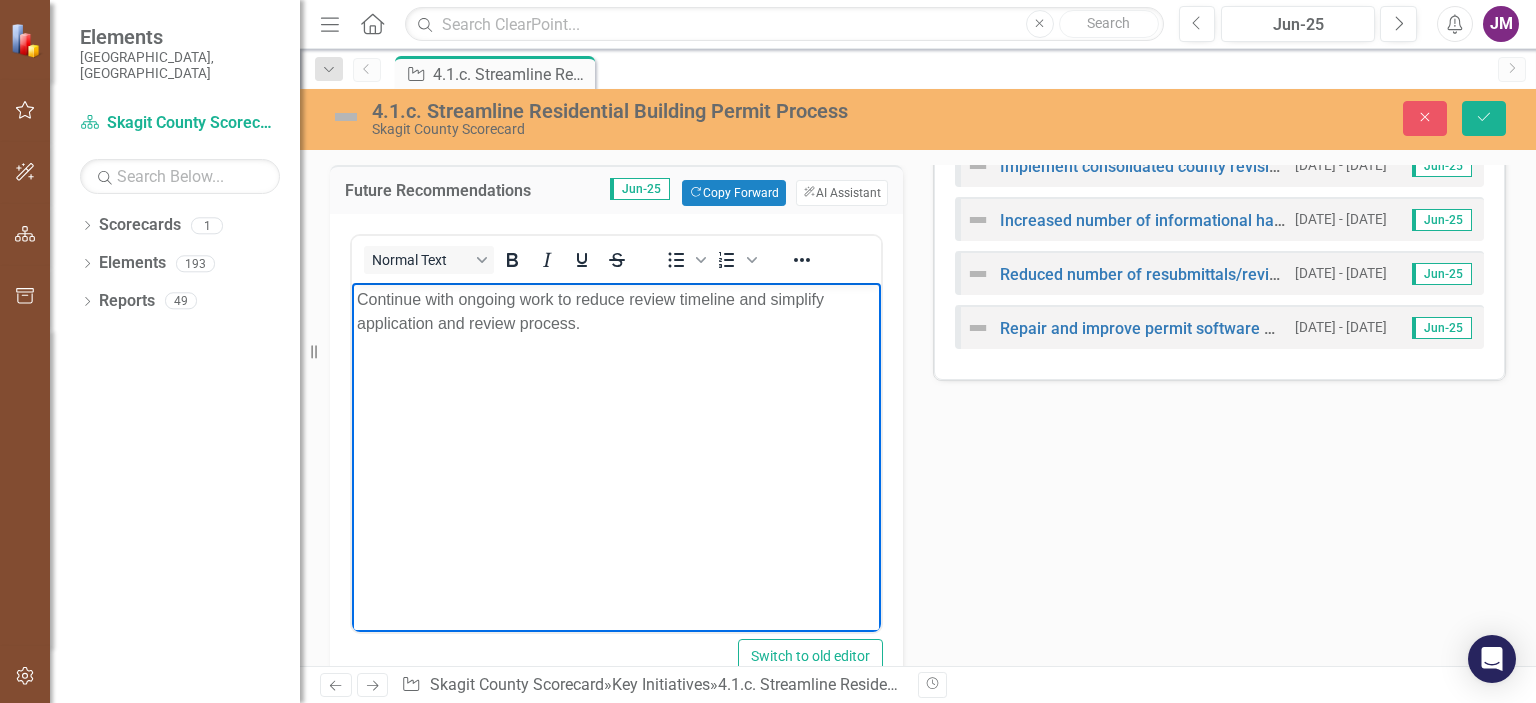 scroll, scrollTop: 500, scrollLeft: 0, axis: vertical 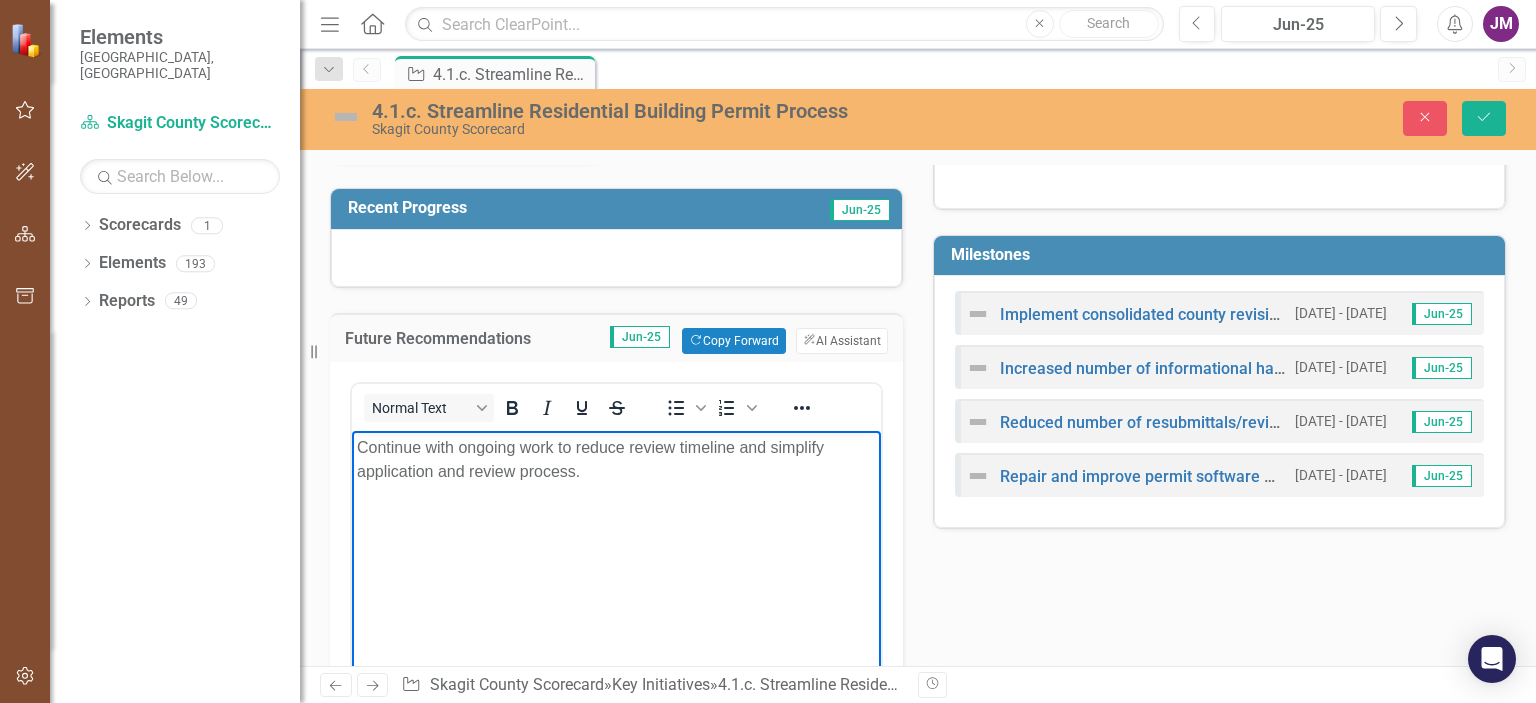 click at bounding box center (978, 314) 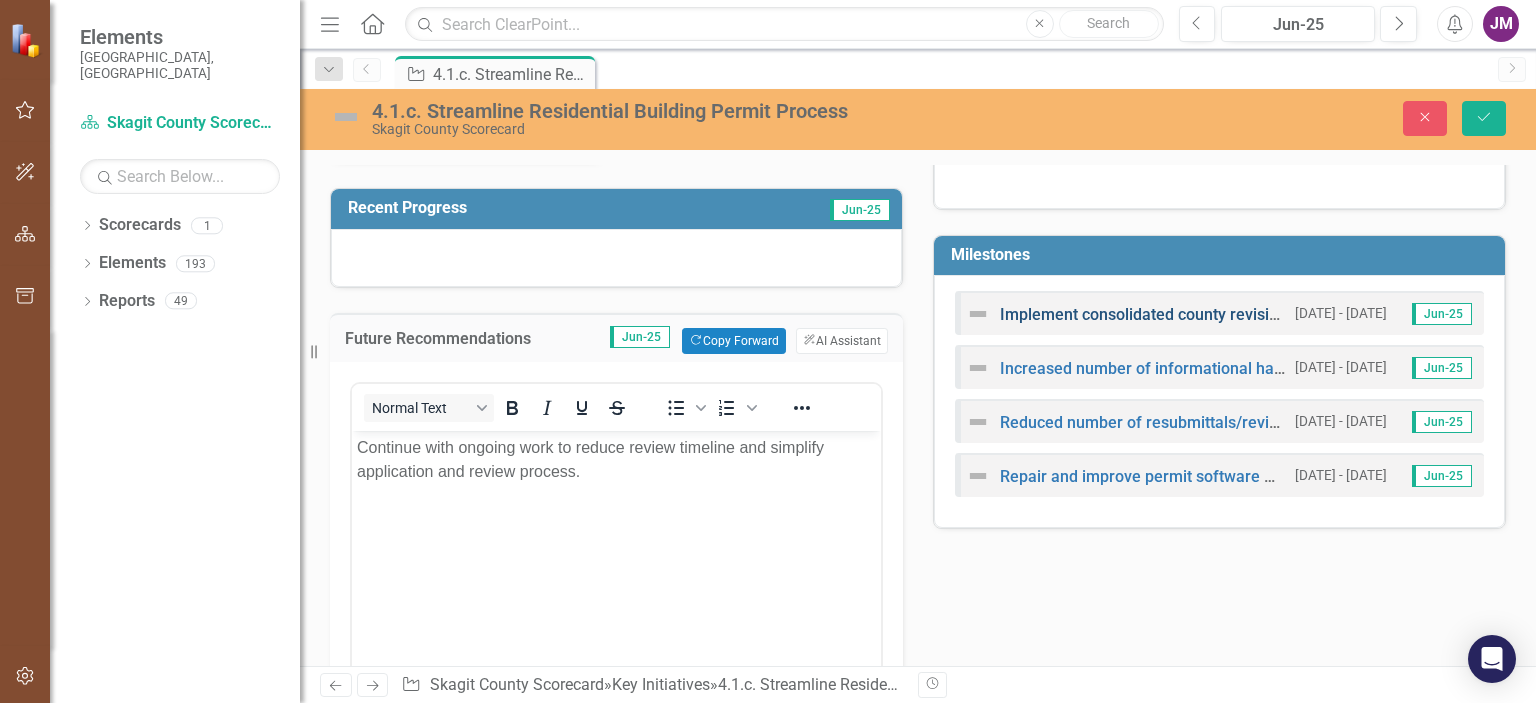 click on "Implement consolidated county revision request letter" at bounding box center (1194, 314) 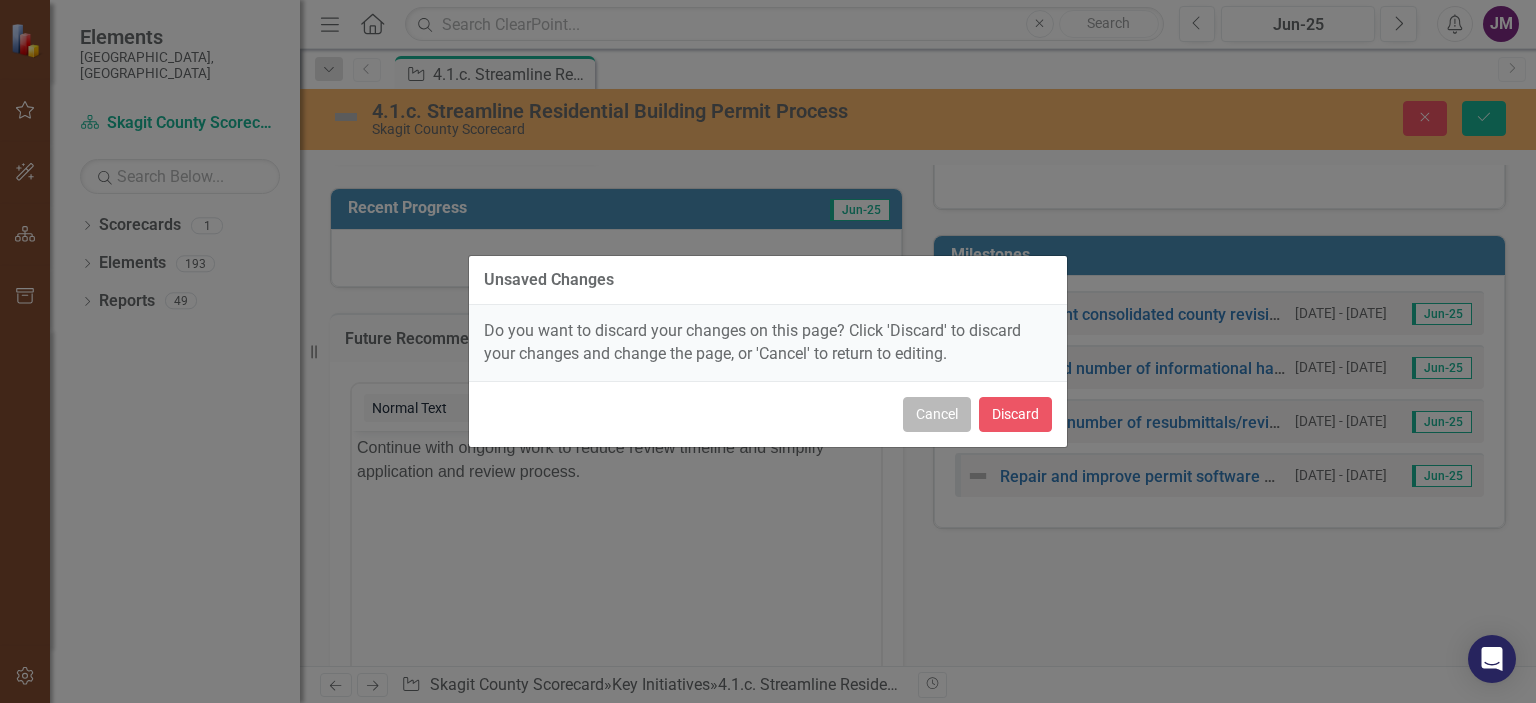 click on "Cancel" at bounding box center [937, 414] 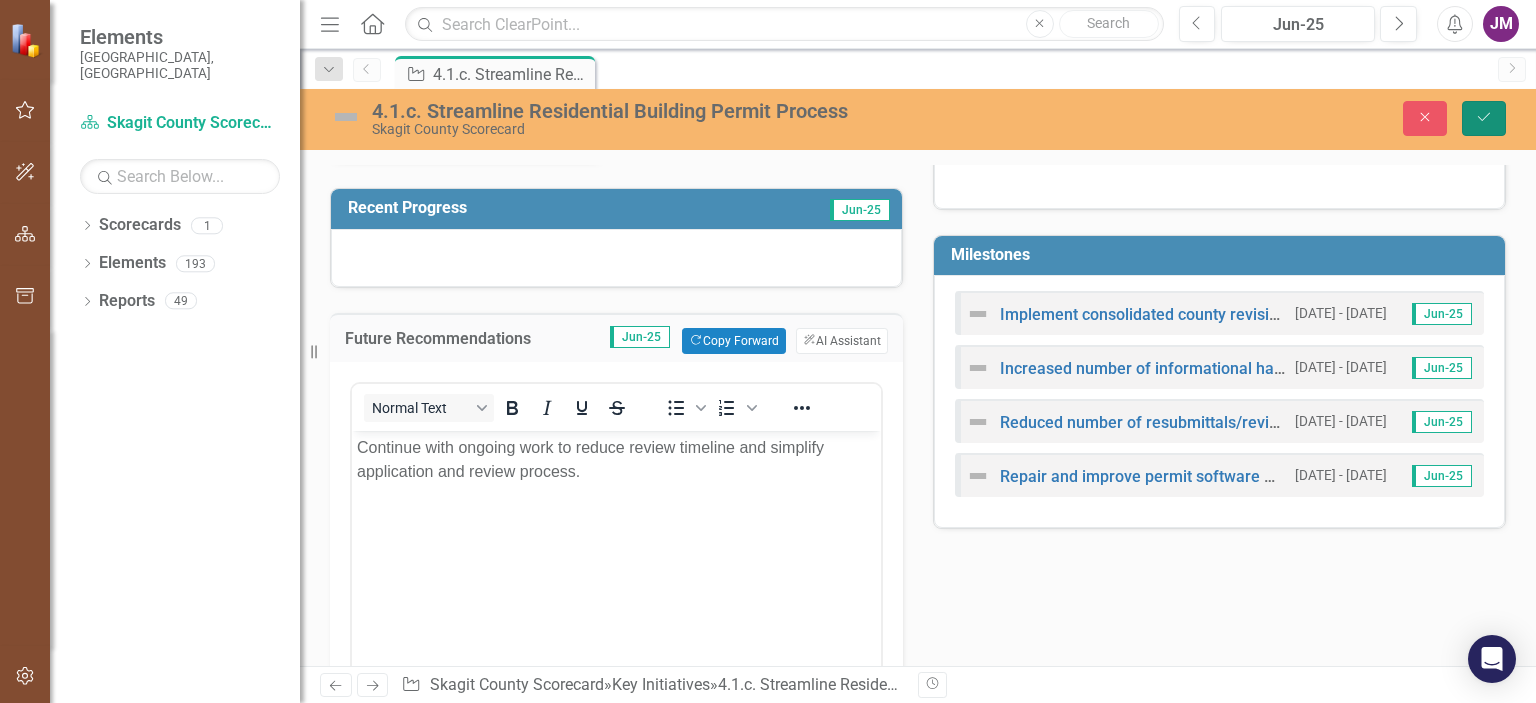 click on "Save" 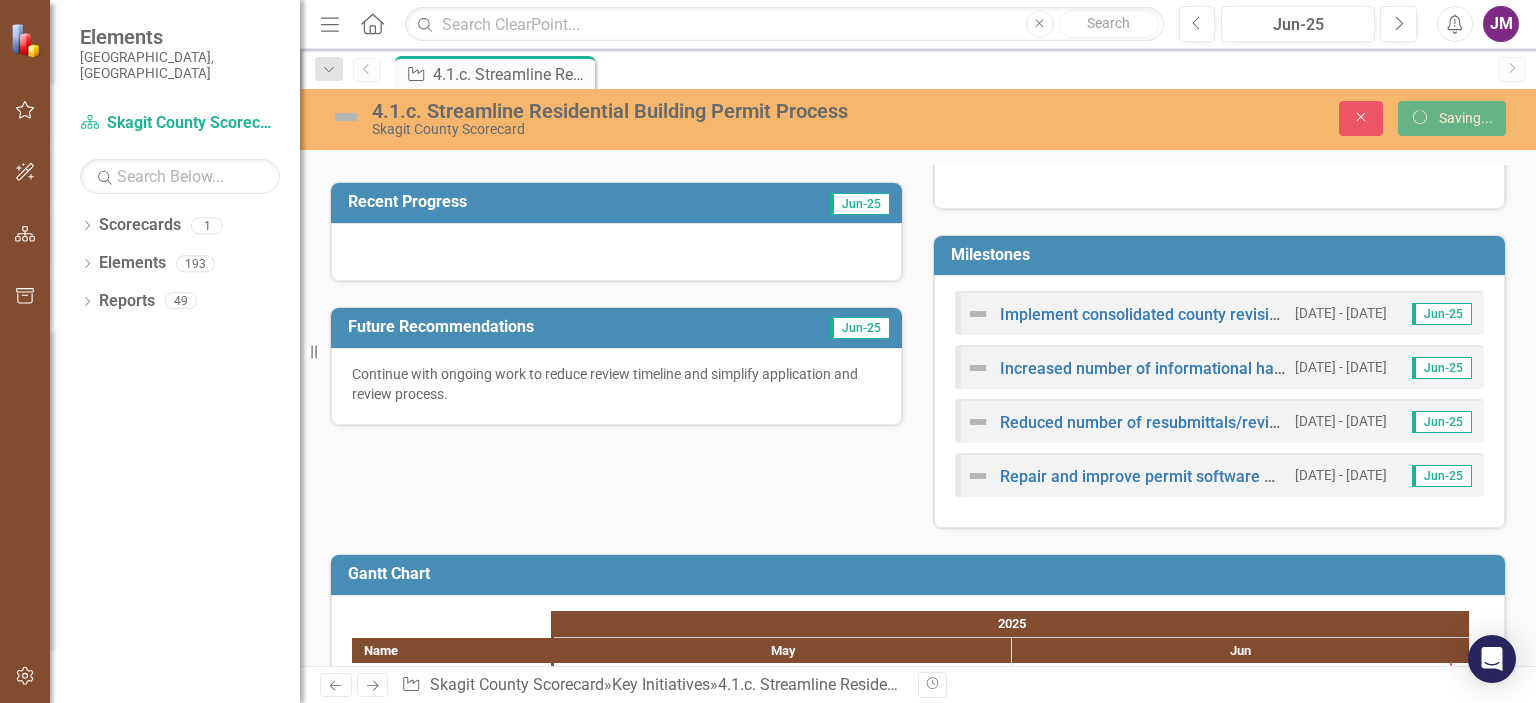 scroll, scrollTop: 493, scrollLeft: 0, axis: vertical 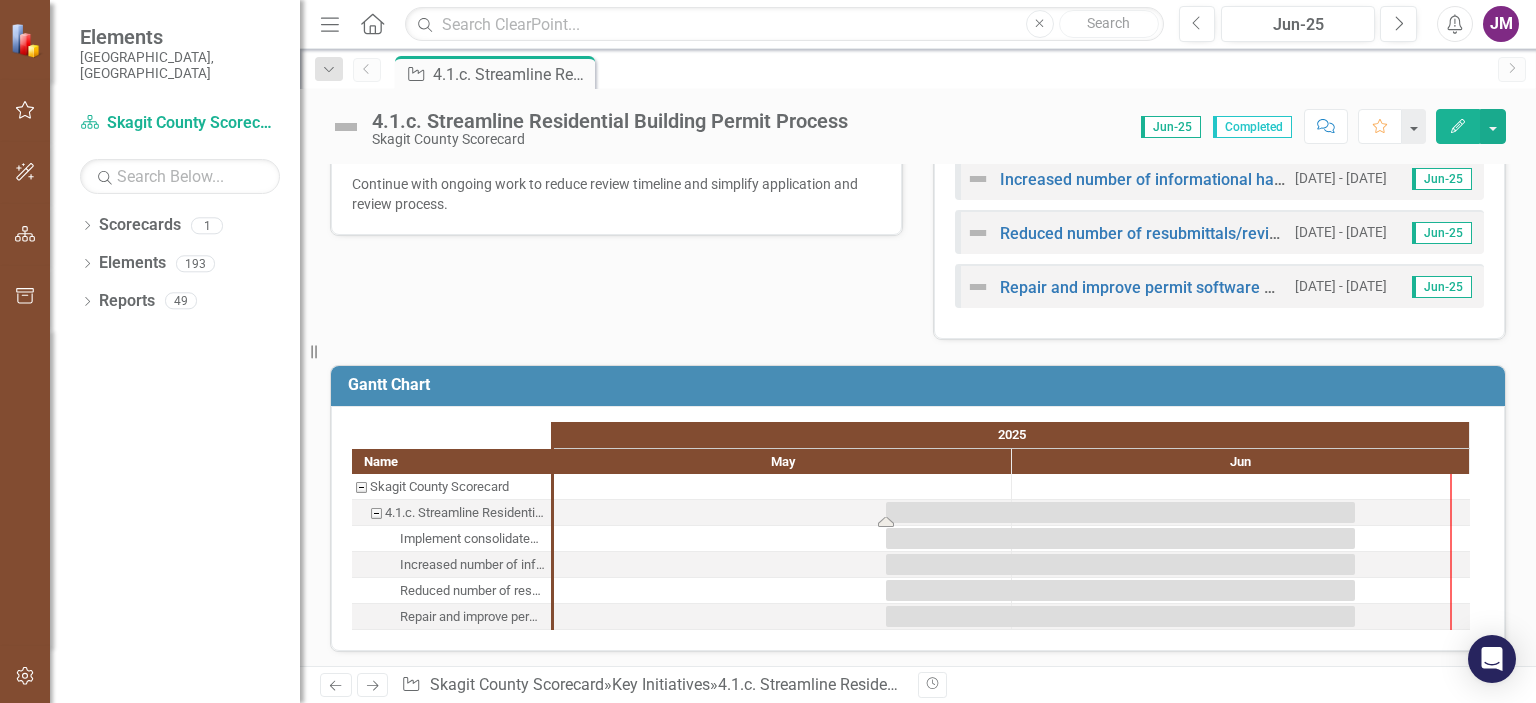 drag, startPoint x: 884, startPoint y: 517, endPoint x: 900, endPoint y: 503, distance: 21.260292 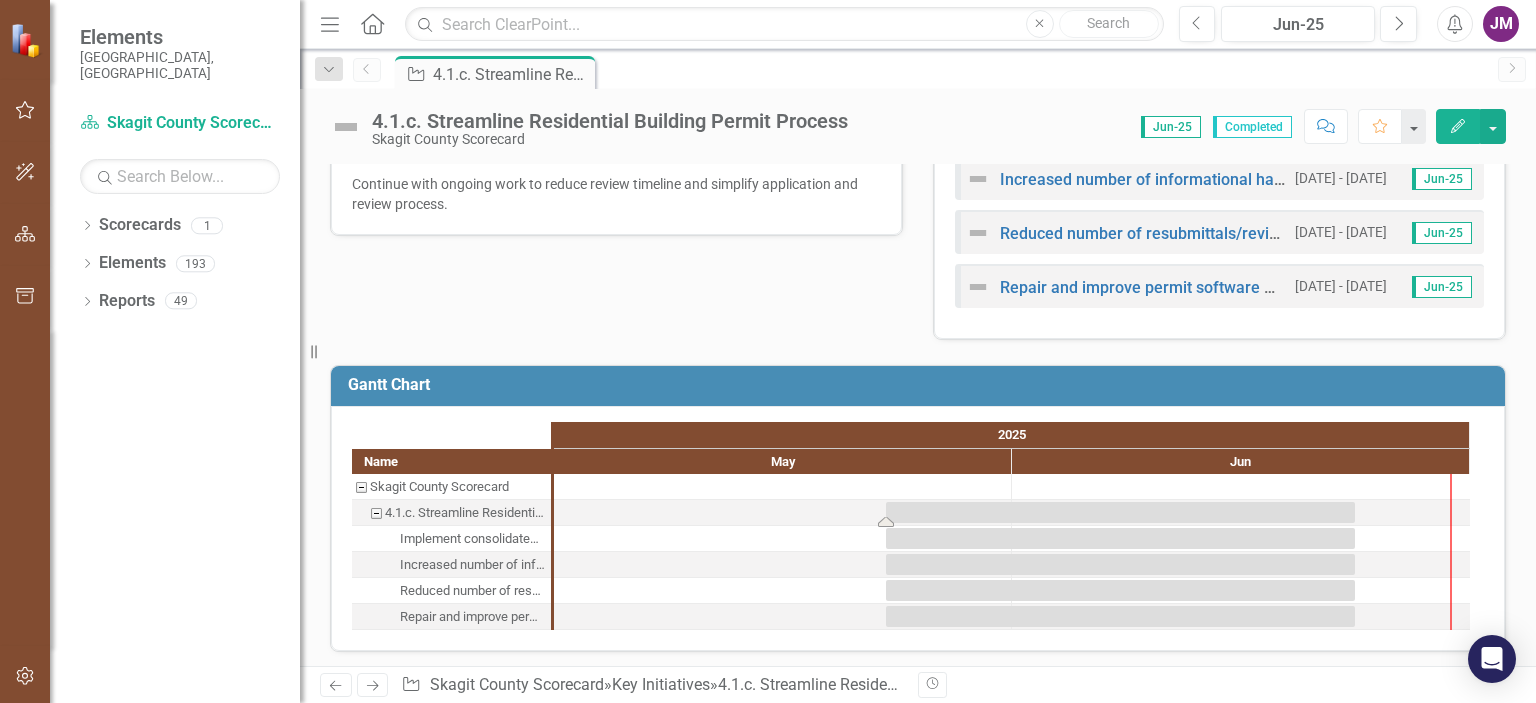 click at bounding box center (1120, 512) 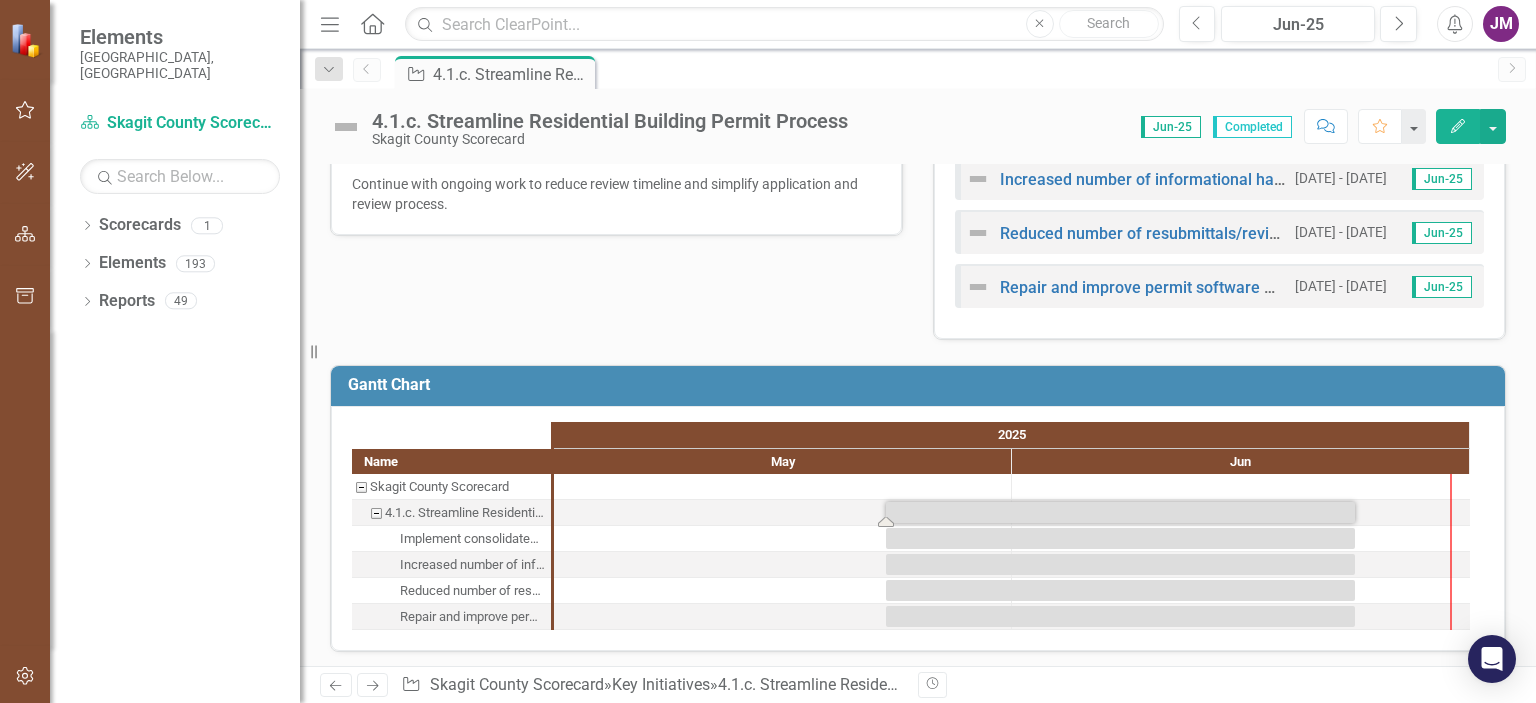 click at bounding box center (1120, 512) 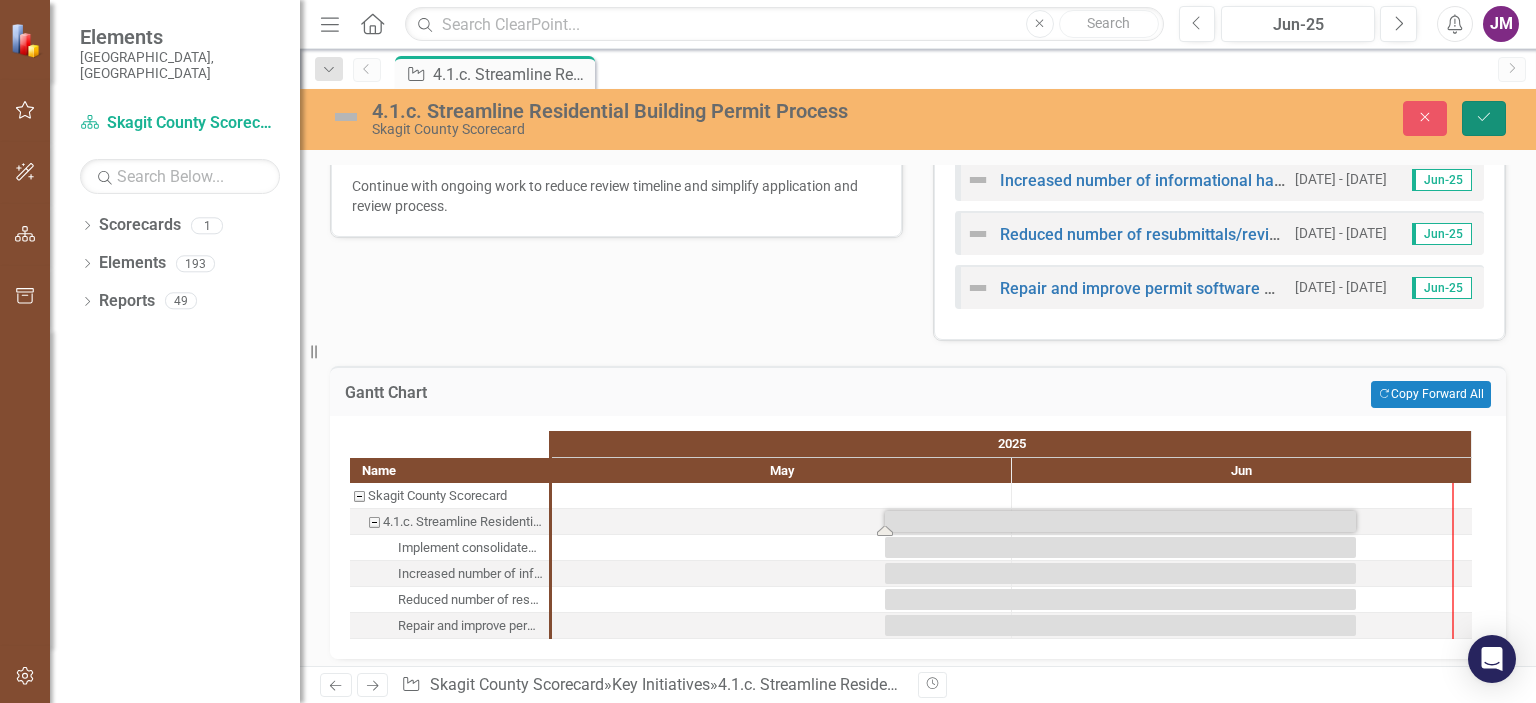 click on "Save" at bounding box center (1484, 118) 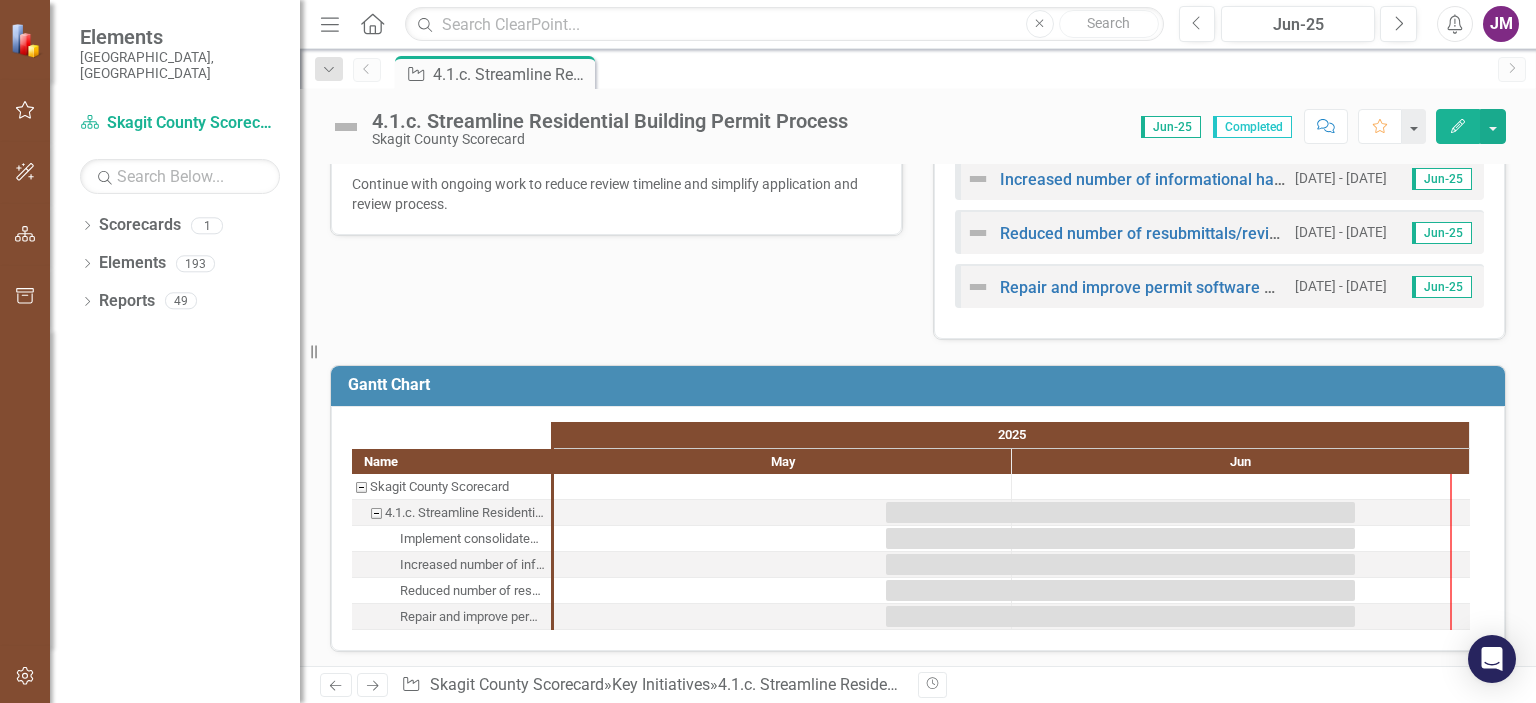scroll, scrollTop: 0, scrollLeft: 0, axis: both 